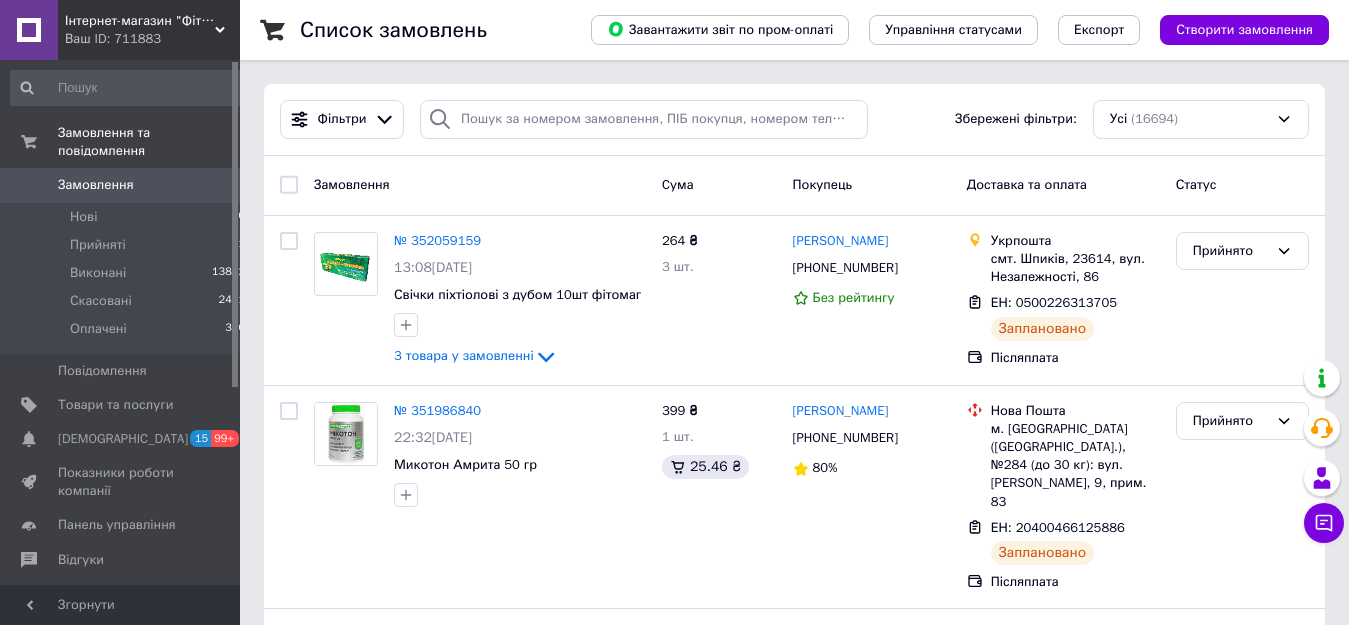 scroll, scrollTop: 0, scrollLeft: 0, axis: both 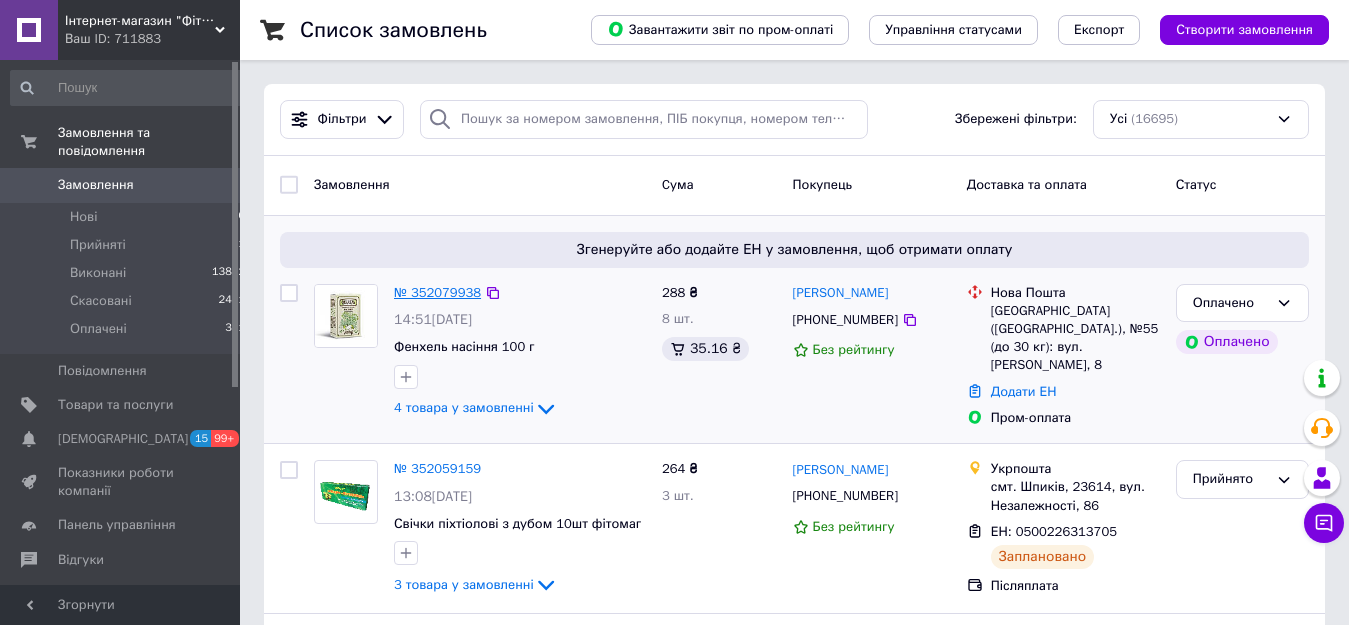 click on "№ 352079938" at bounding box center (437, 292) 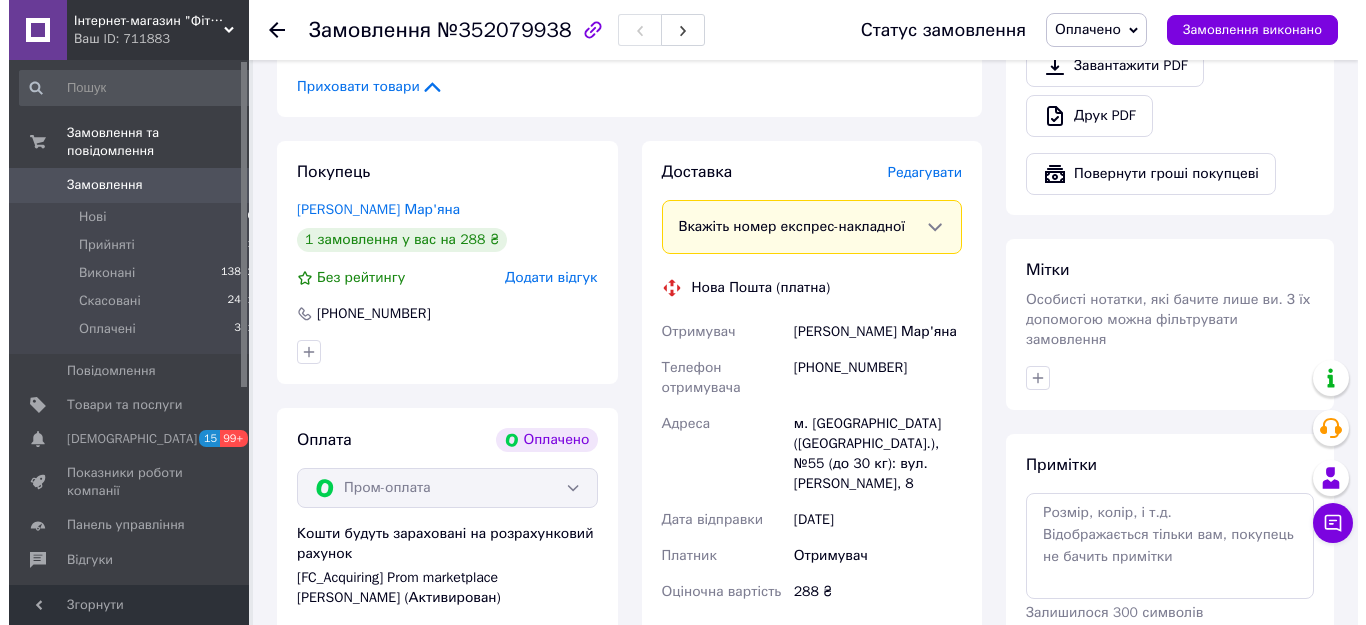 scroll, scrollTop: 1020, scrollLeft: 0, axis: vertical 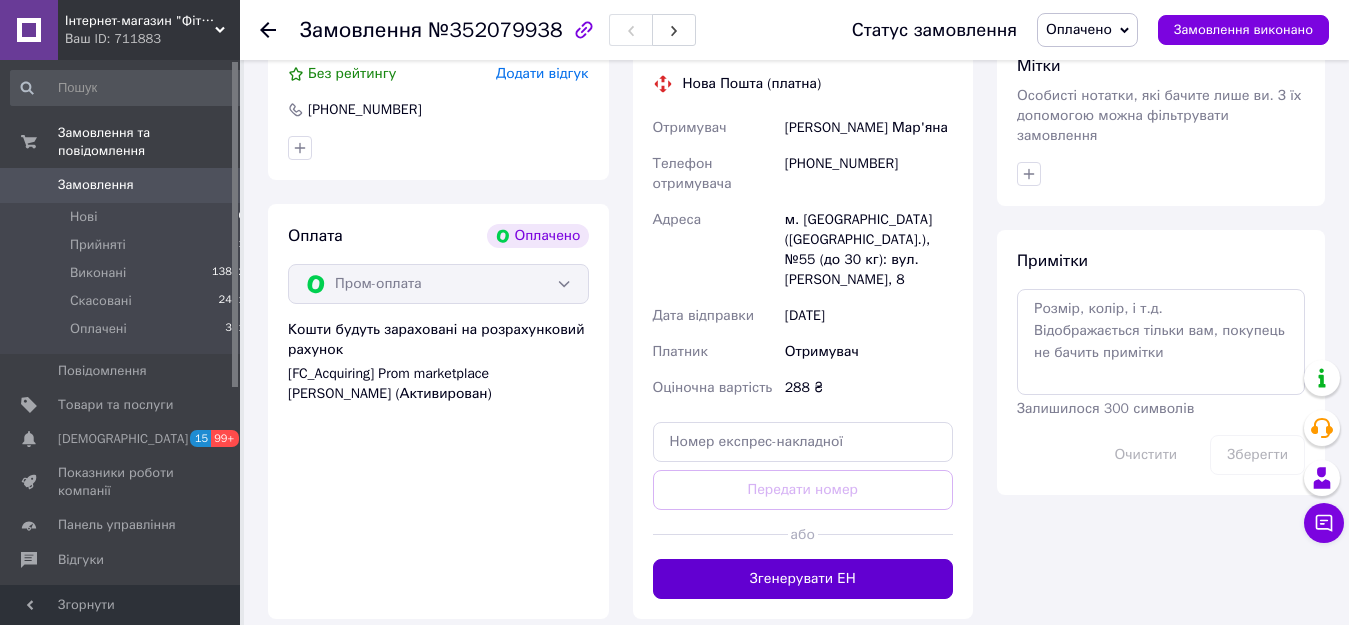 click on "Згенерувати ЕН" at bounding box center (803, 579) 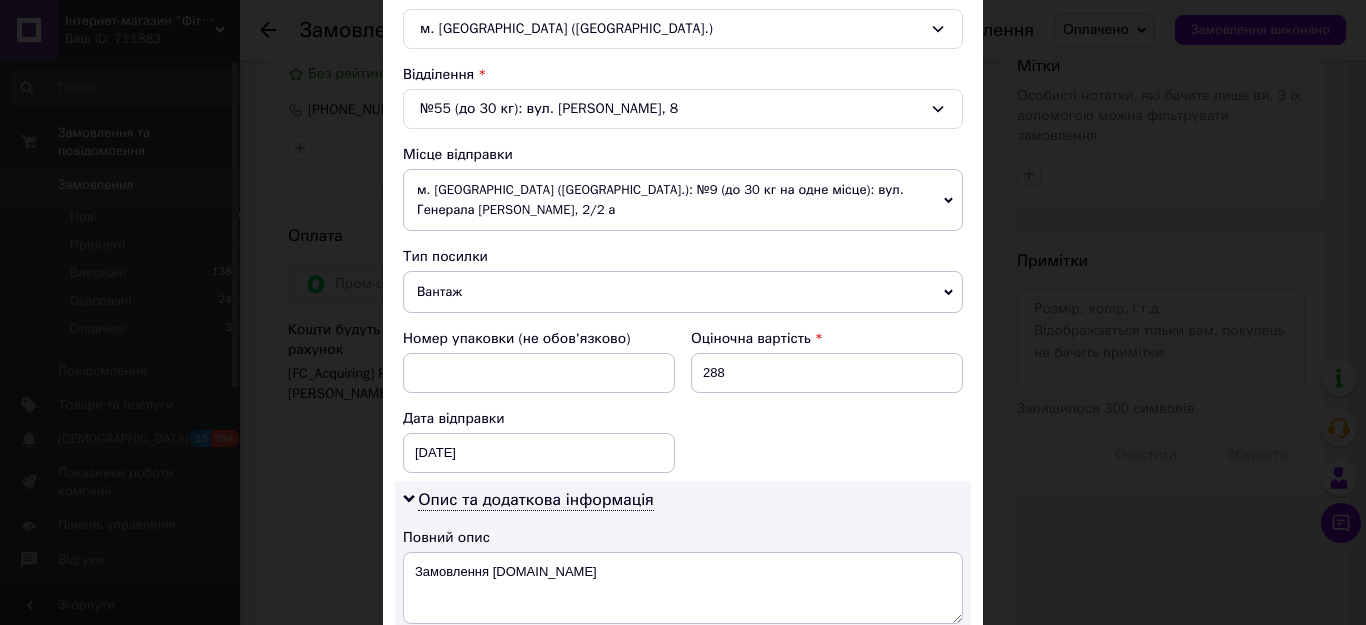 scroll, scrollTop: 798, scrollLeft: 0, axis: vertical 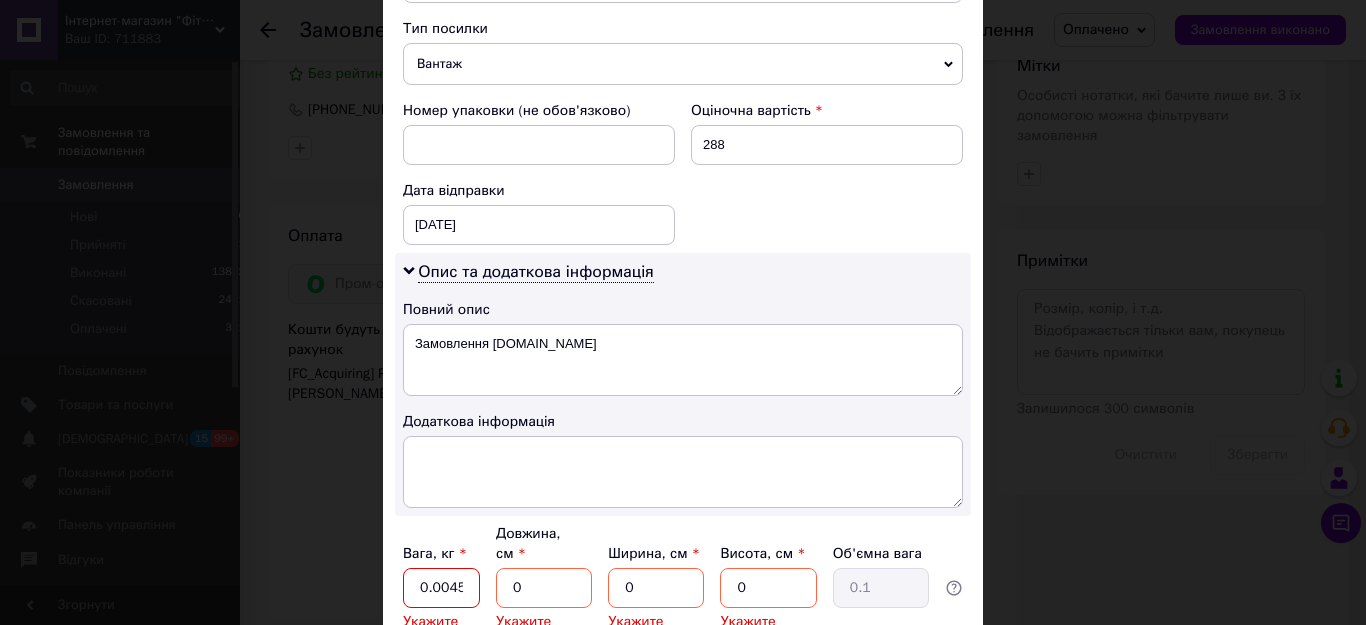 drag, startPoint x: 455, startPoint y: 600, endPoint x: 298, endPoint y: 602, distance: 157.01274 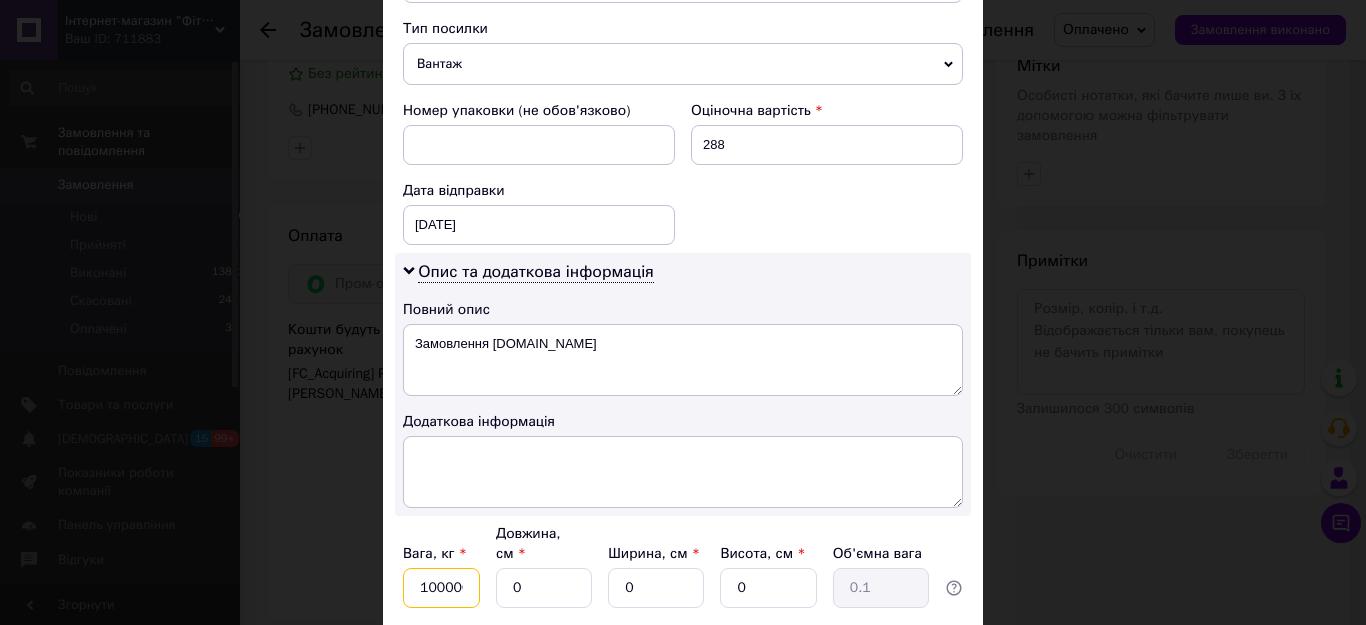 scroll, scrollTop: 0, scrollLeft: 85, axis: horizontal 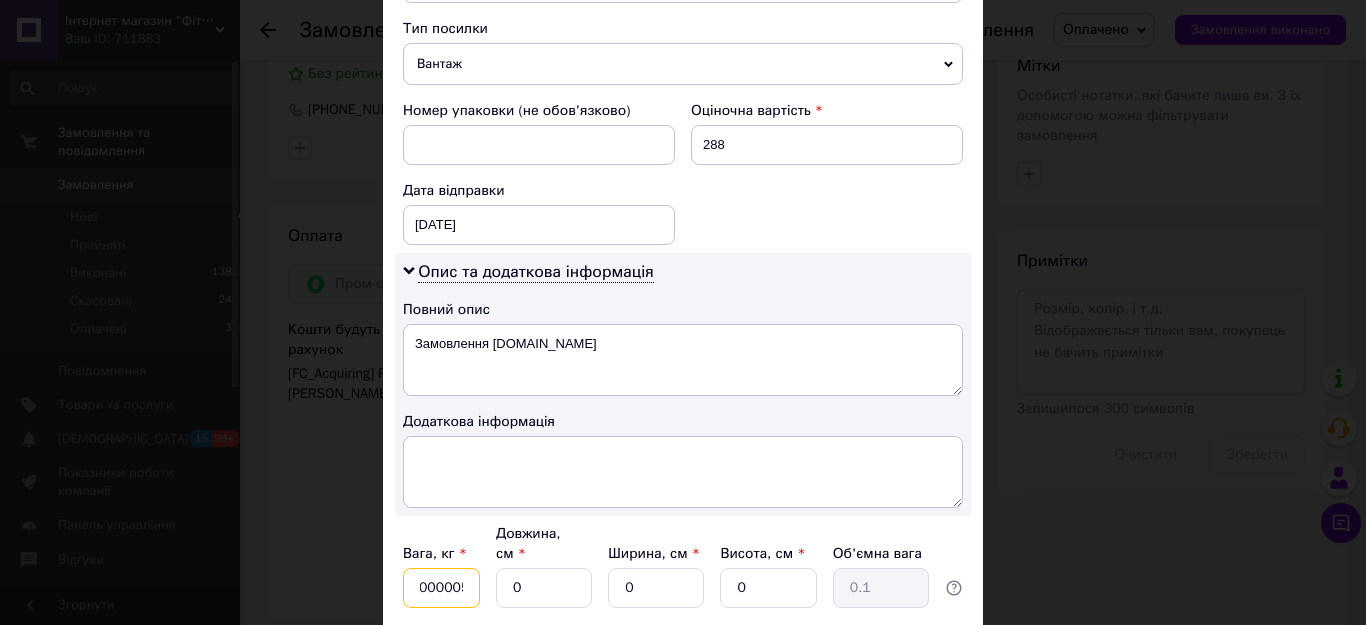 drag, startPoint x: 408, startPoint y: 599, endPoint x: 586, endPoint y: 601, distance: 178.01123 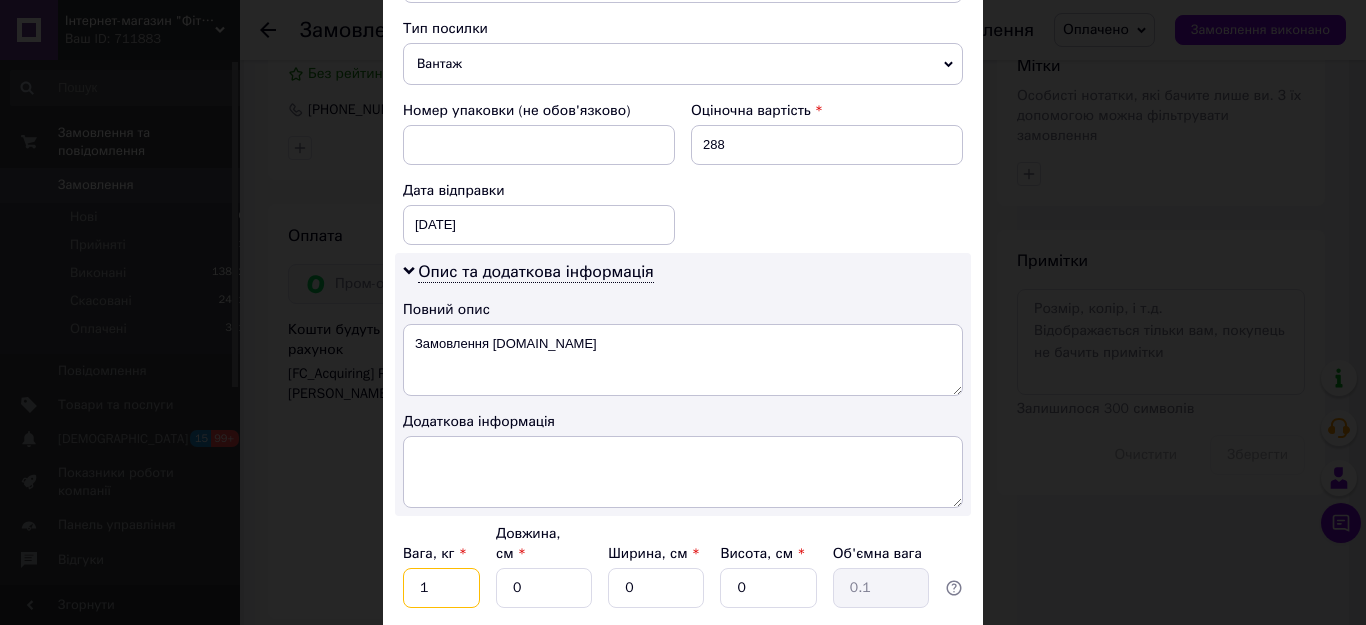 scroll, scrollTop: 0, scrollLeft: 0, axis: both 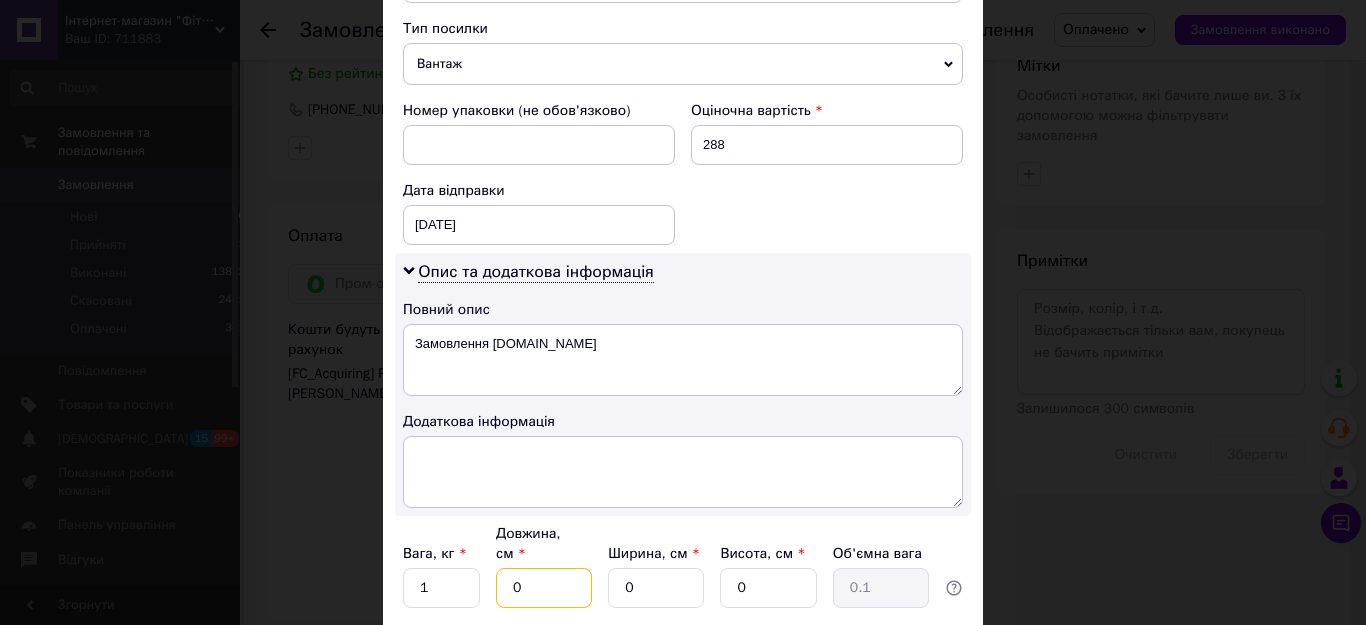 drag, startPoint x: 535, startPoint y: 599, endPoint x: 413, endPoint y: 612, distance: 122.69067 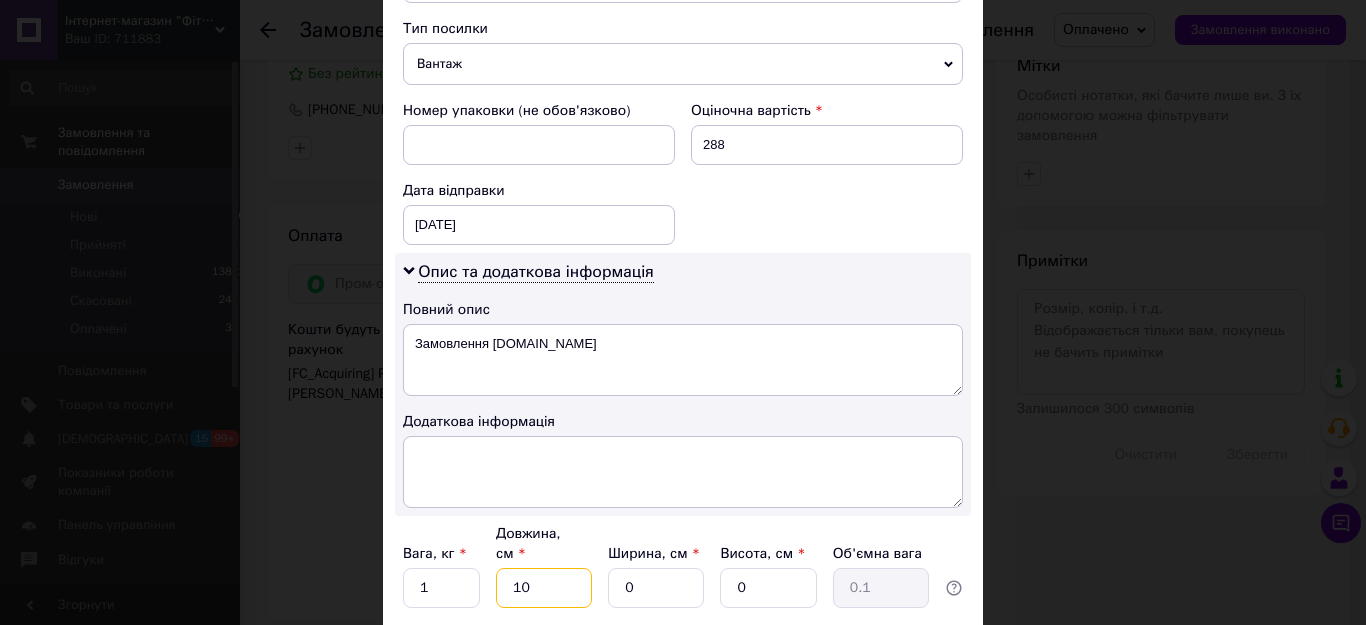 type on "10" 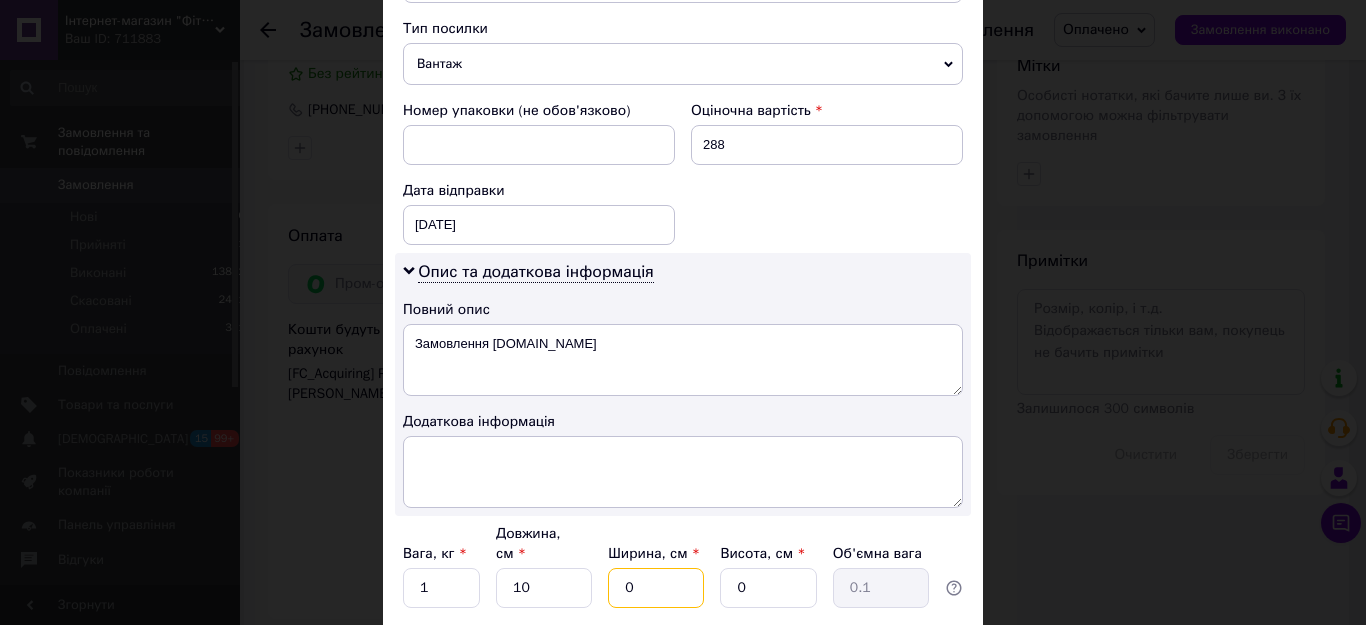 drag, startPoint x: 658, startPoint y: 599, endPoint x: 503, endPoint y: 599, distance: 155 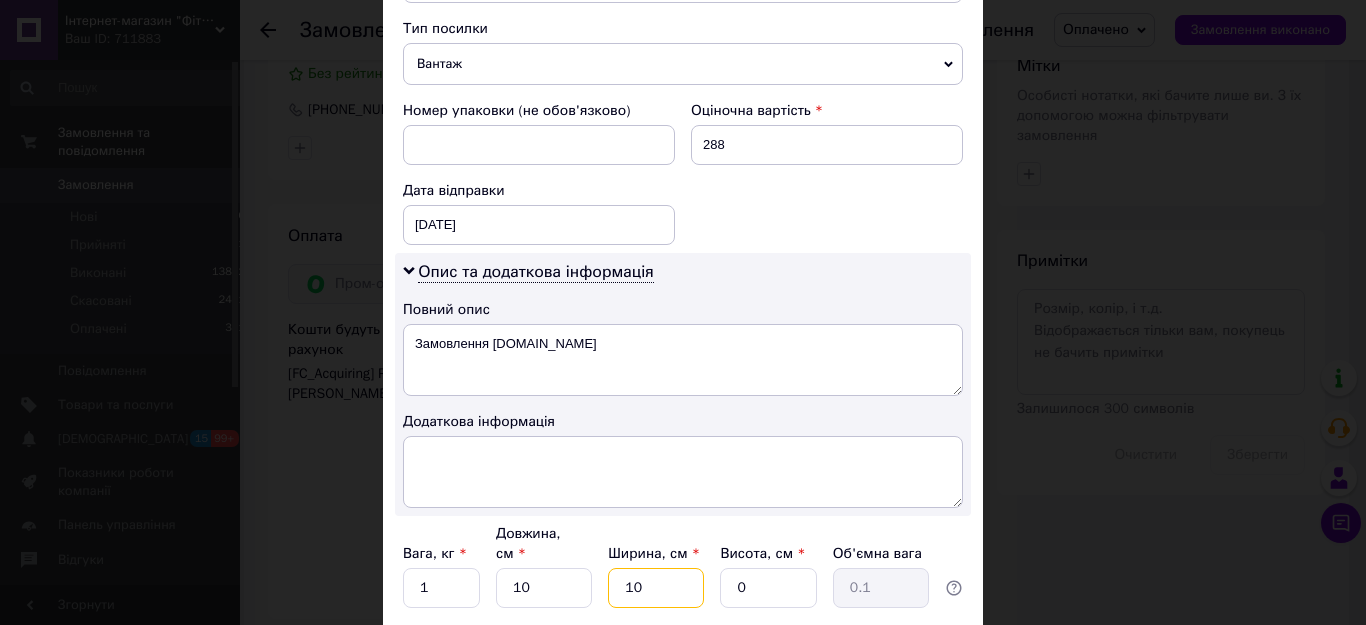 type on "10" 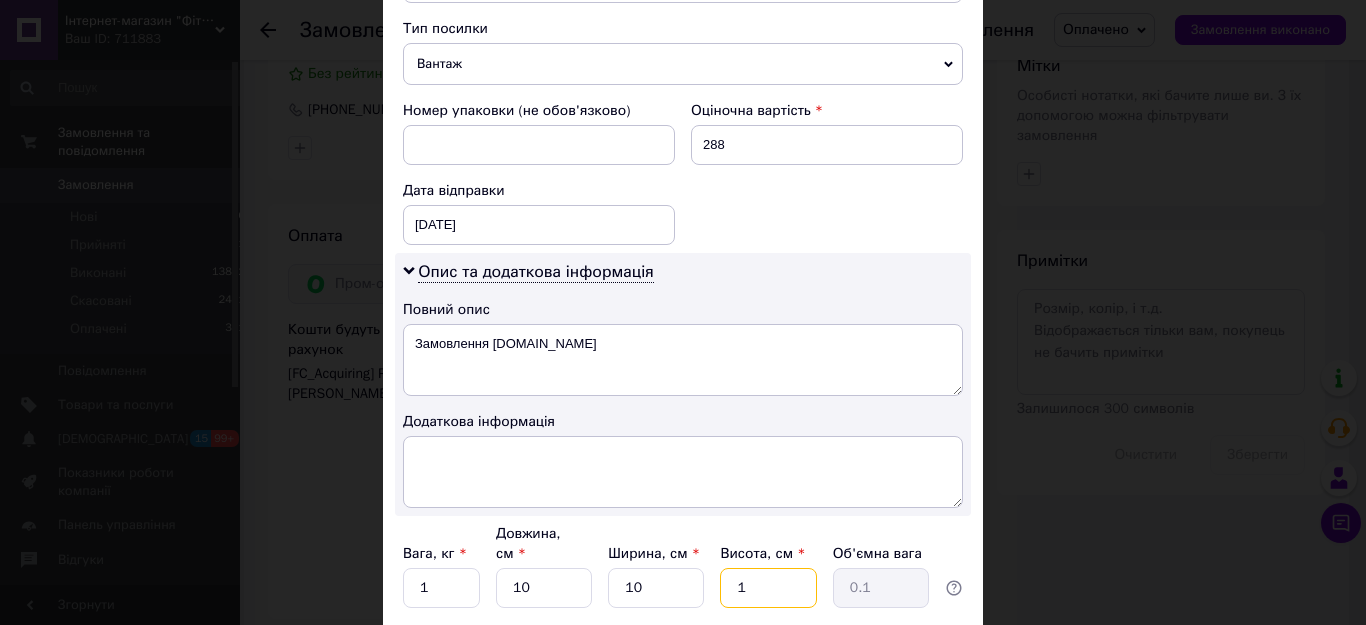 drag, startPoint x: 748, startPoint y: 602, endPoint x: 704, endPoint y: 602, distance: 44 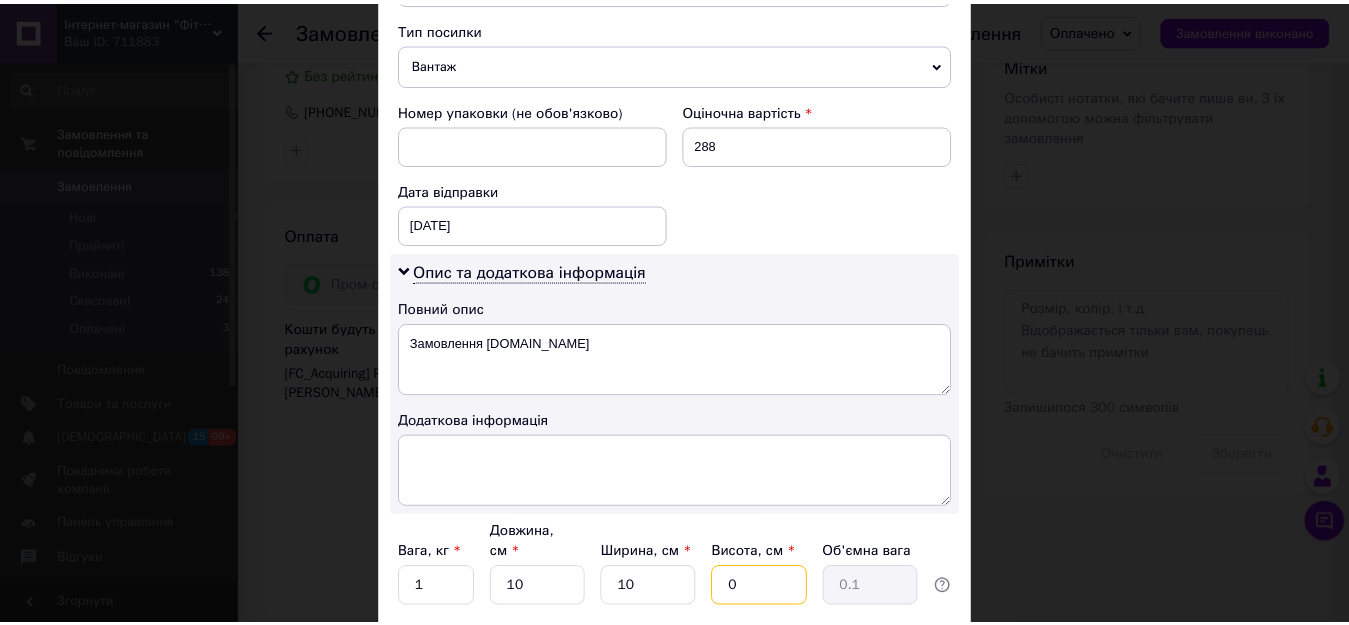 scroll, scrollTop: 981, scrollLeft: 0, axis: vertical 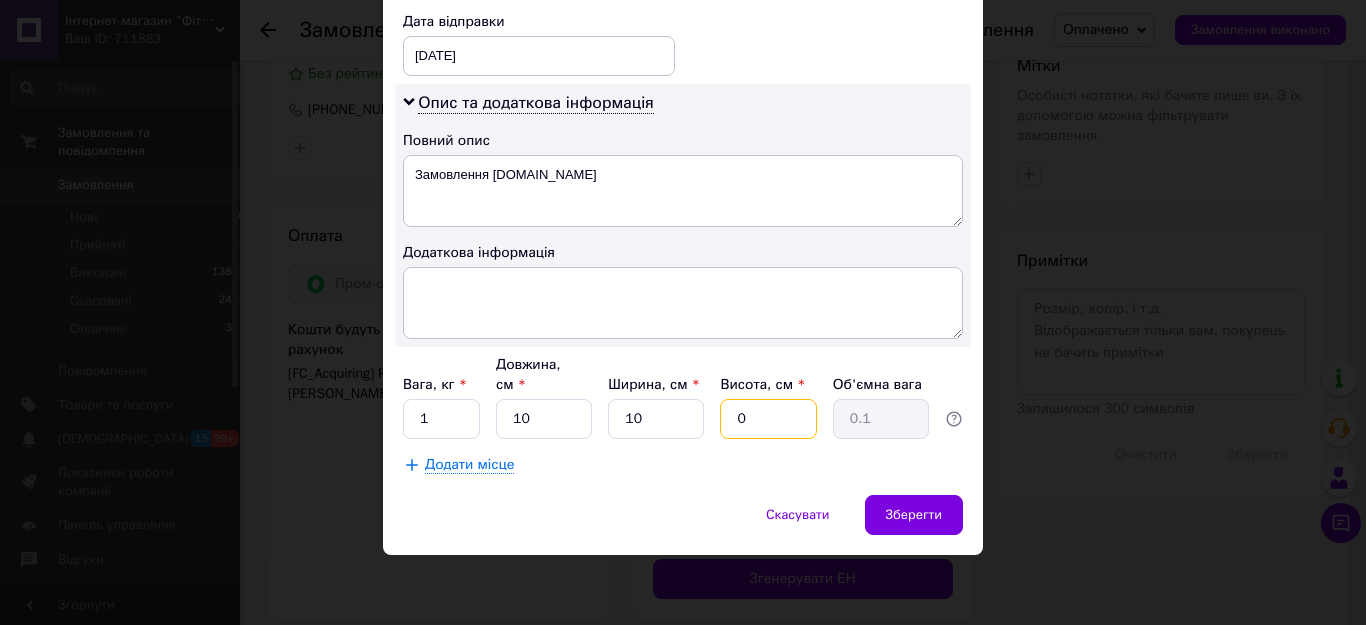 drag, startPoint x: 761, startPoint y: 419, endPoint x: 691, endPoint y: 419, distance: 70 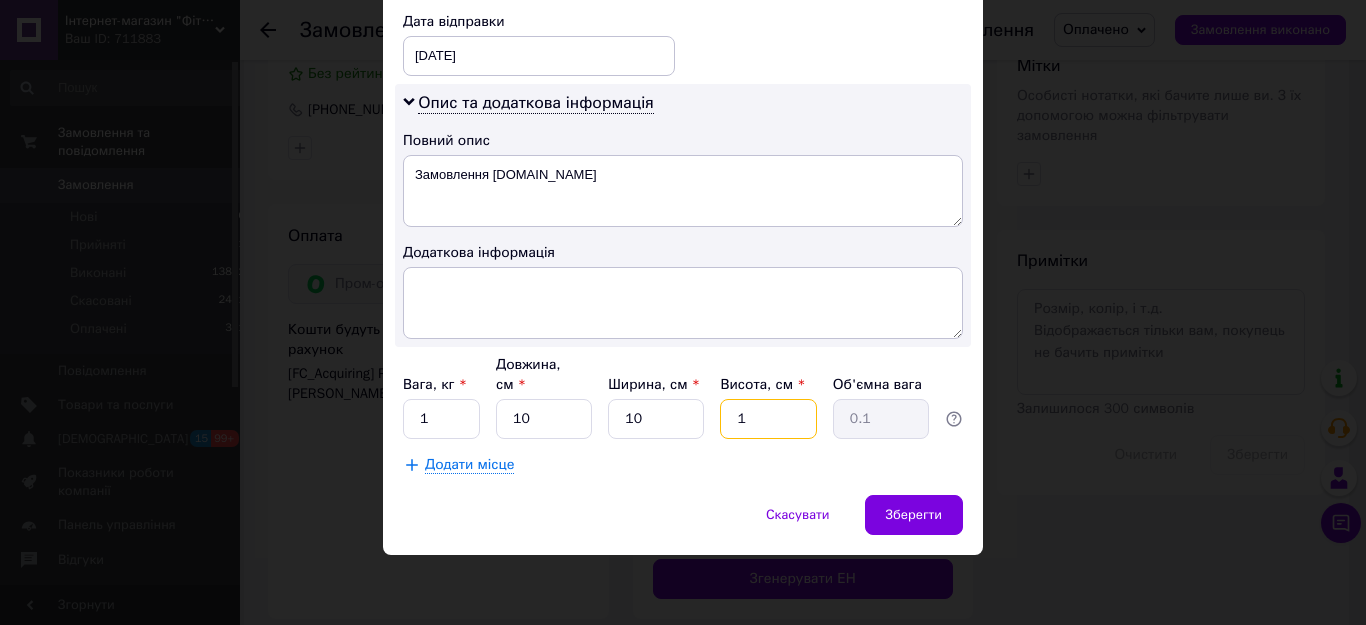type on "0" 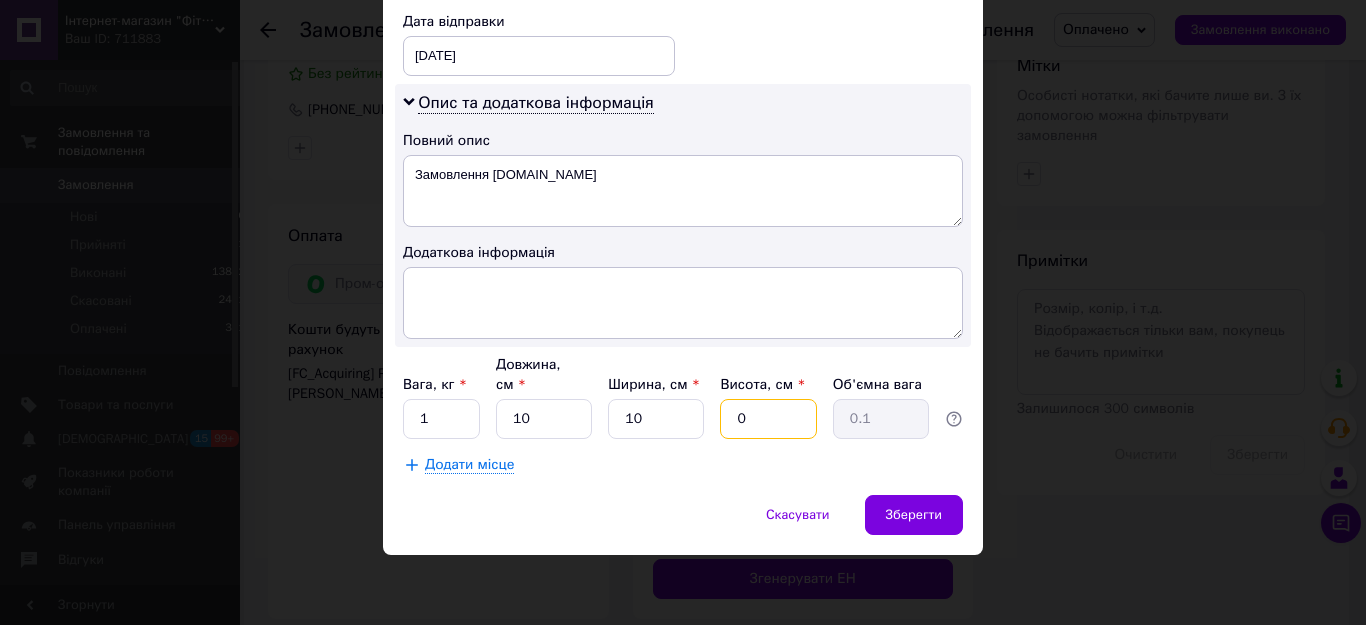 type 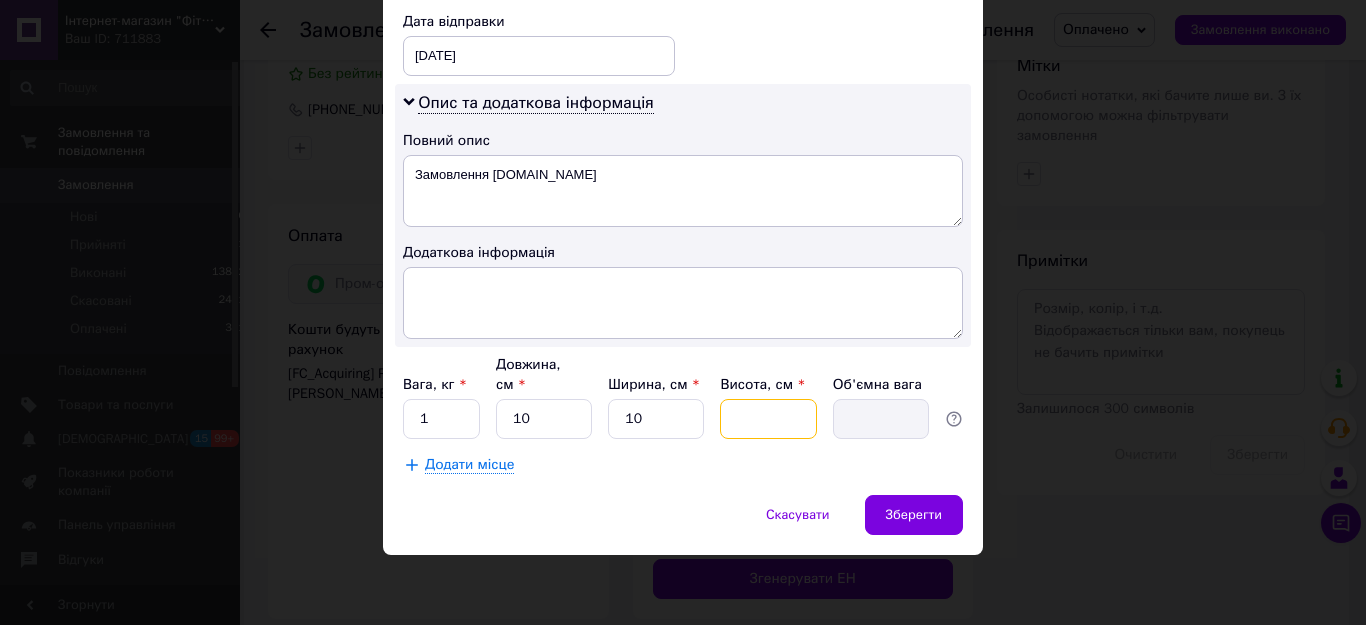 type on "2" 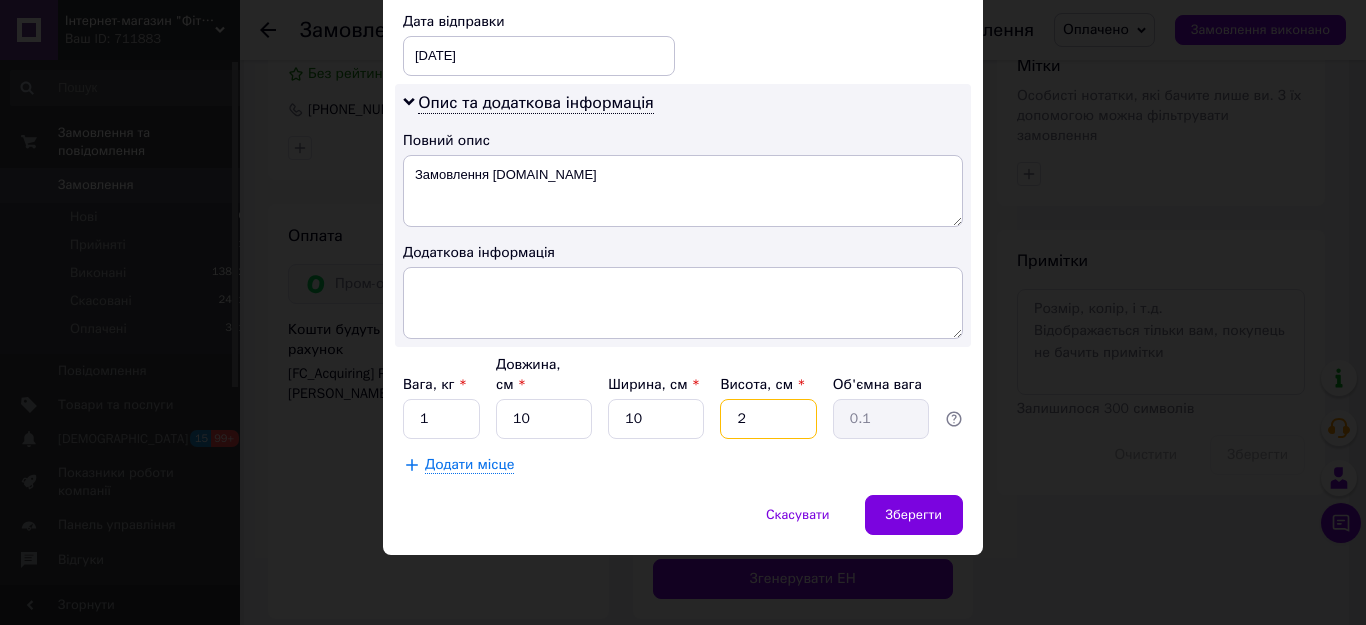 type on "20" 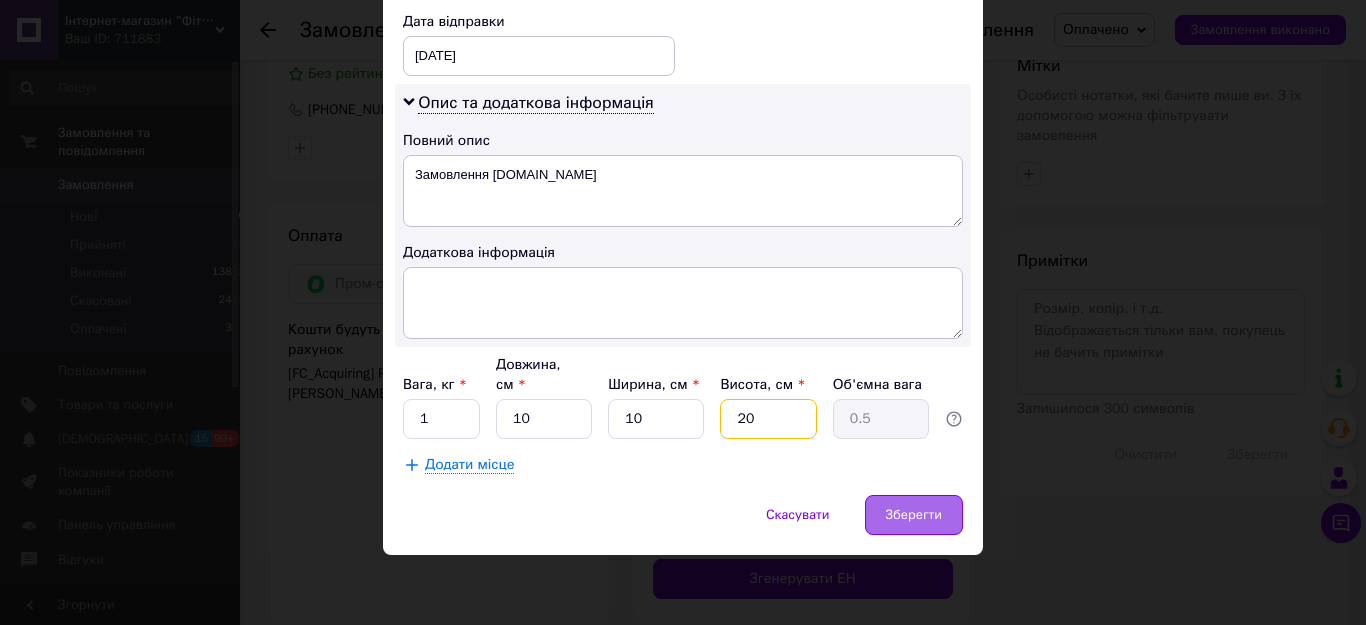 type on "20" 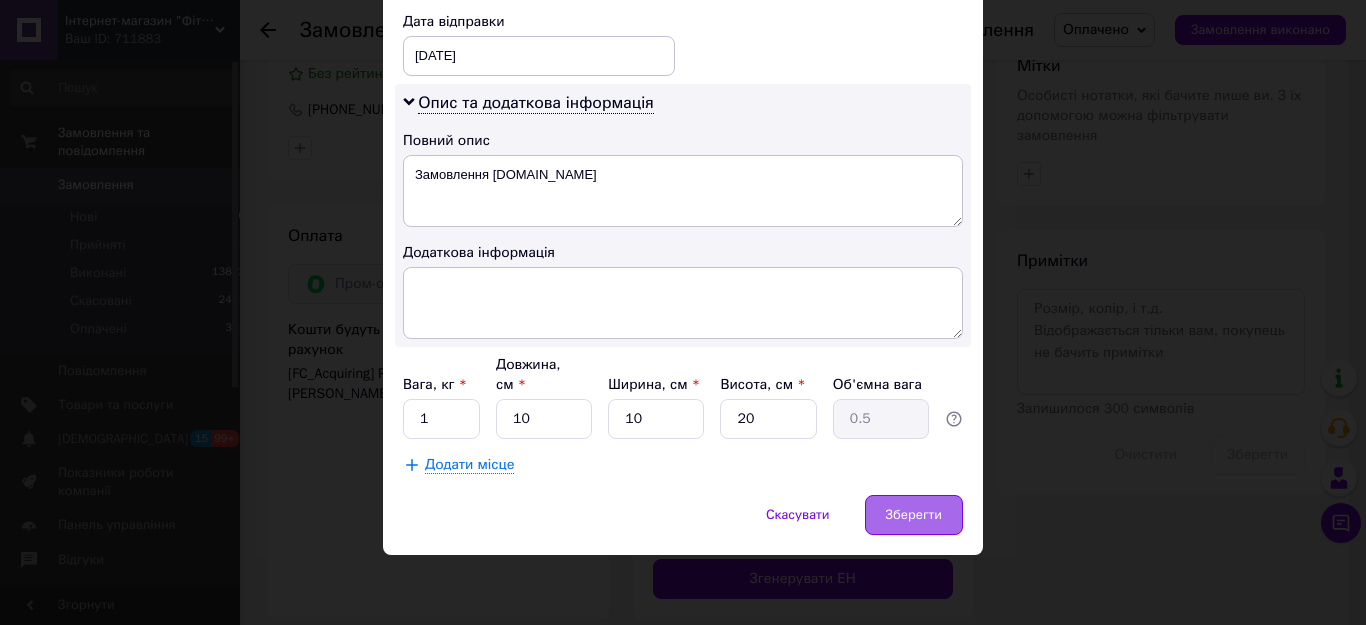 click on "Зберегти" at bounding box center [914, 515] 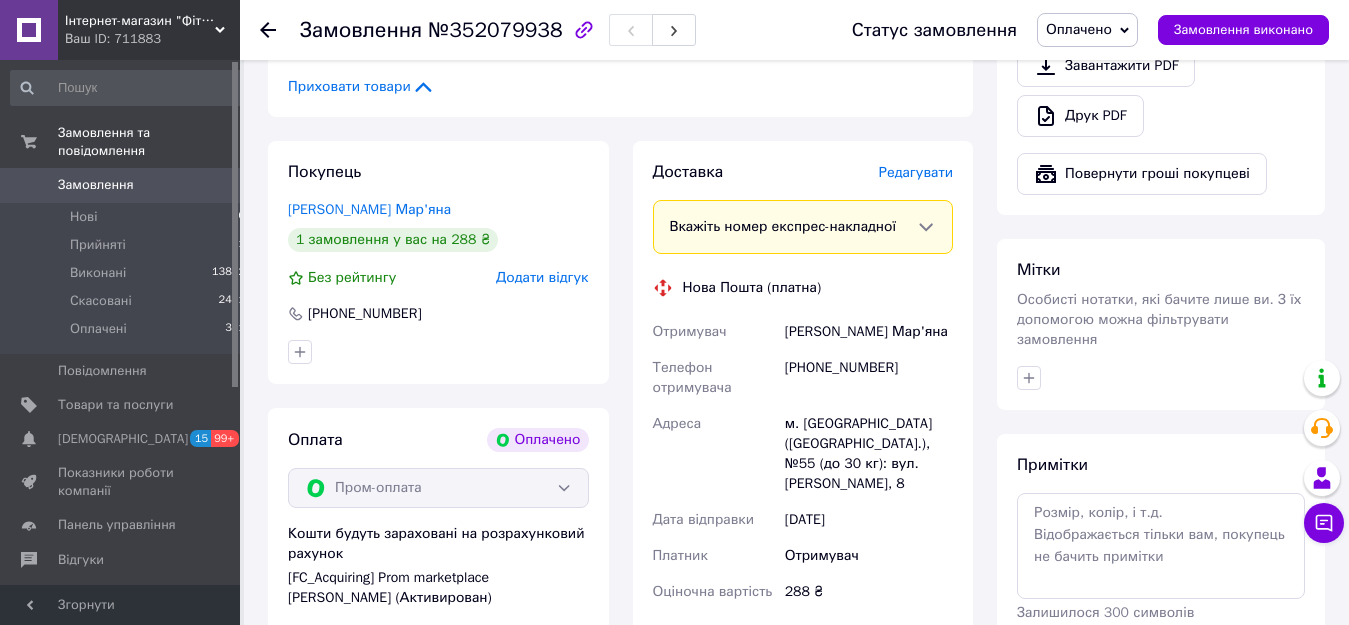scroll, scrollTop: 1020, scrollLeft: 0, axis: vertical 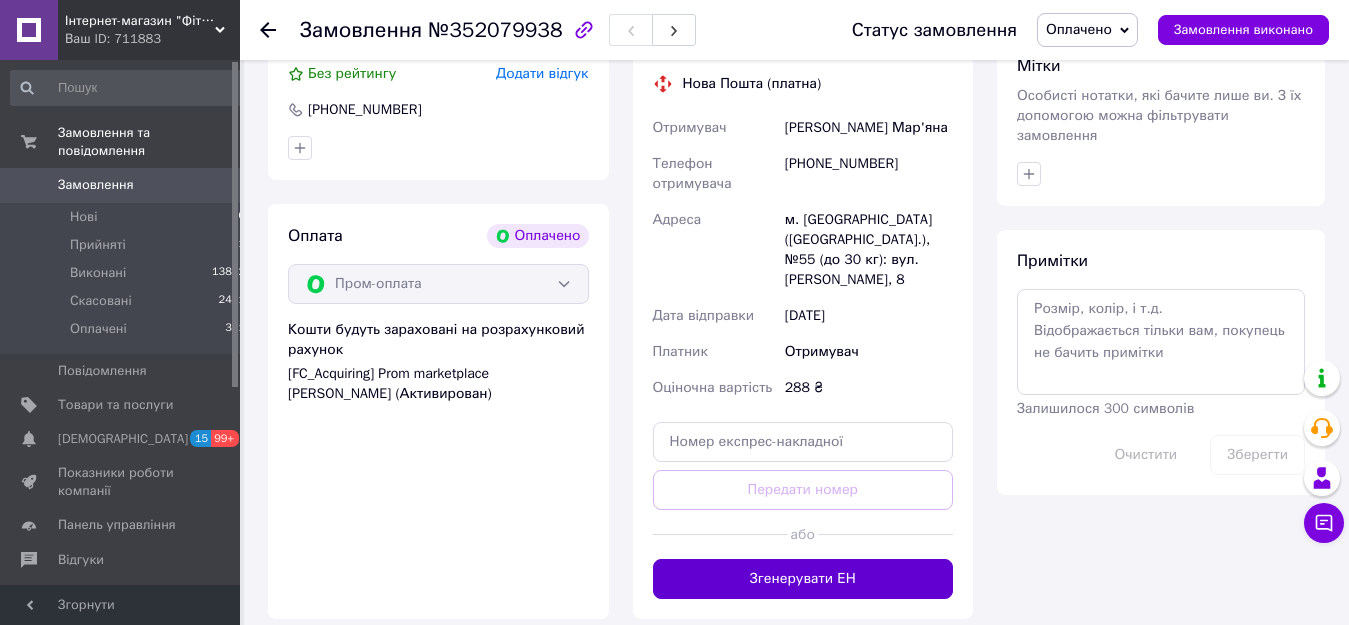 click on "Згенерувати ЕН" at bounding box center (803, 579) 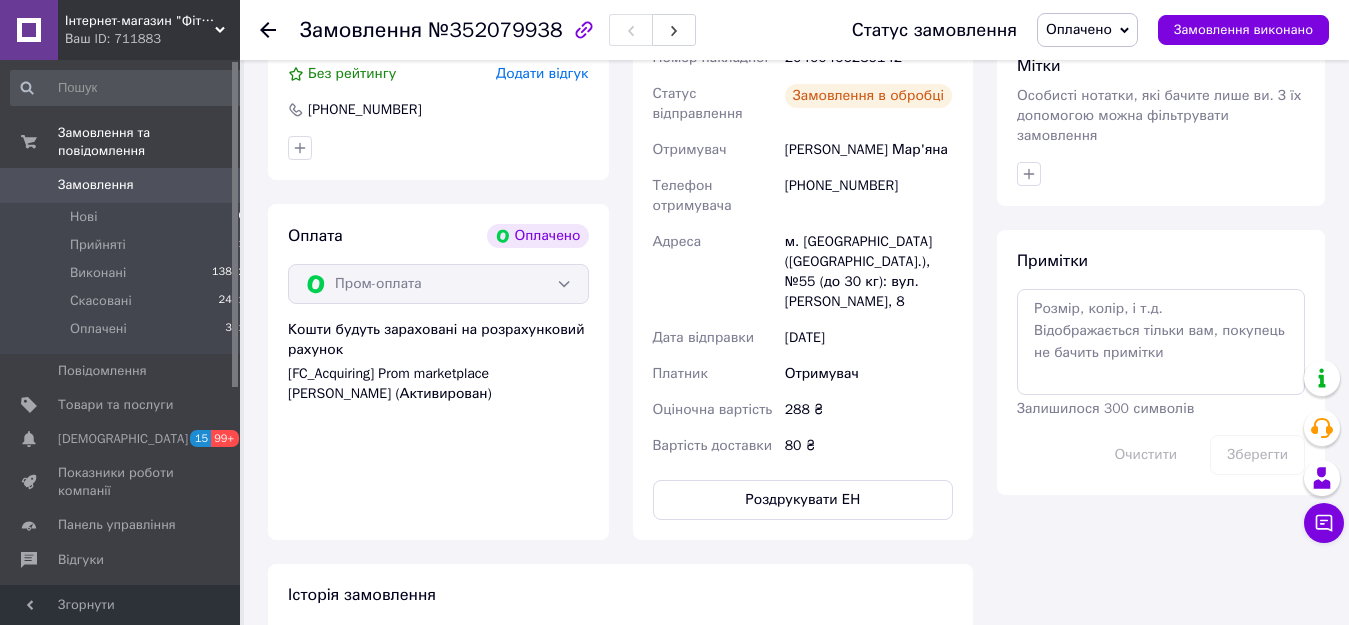 scroll, scrollTop: 918, scrollLeft: 0, axis: vertical 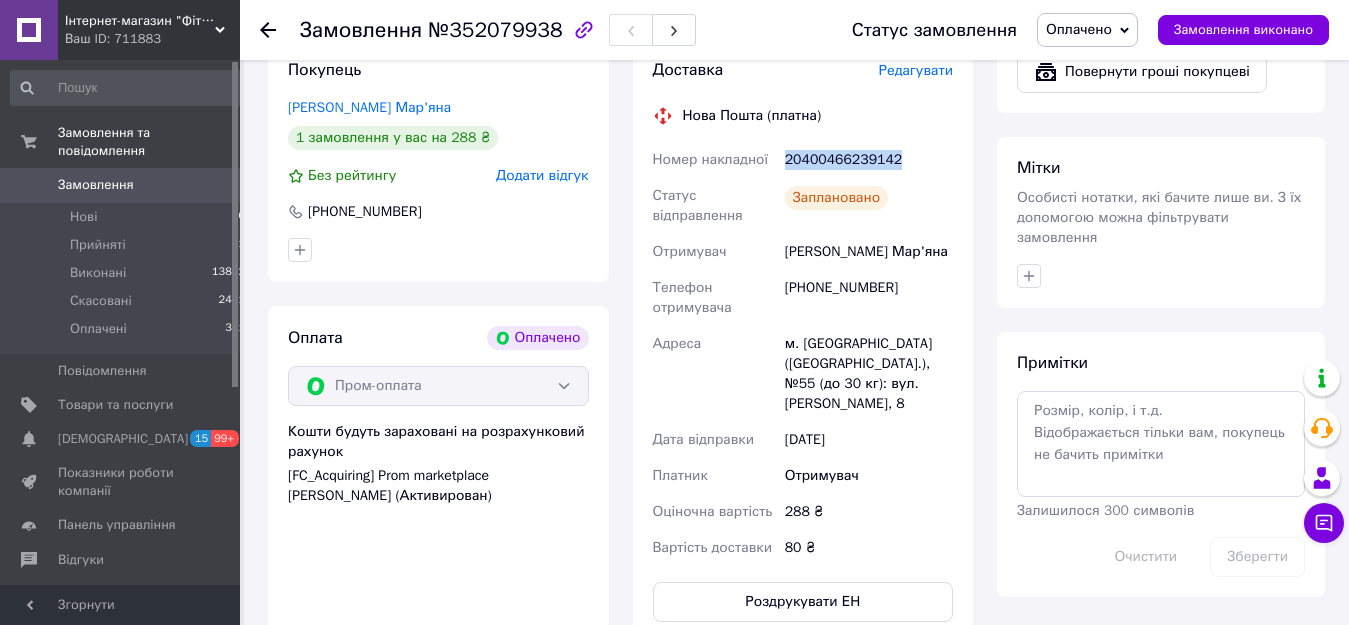 drag, startPoint x: 903, startPoint y: 166, endPoint x: 784, endPoint y: 163, distance: 119.03781 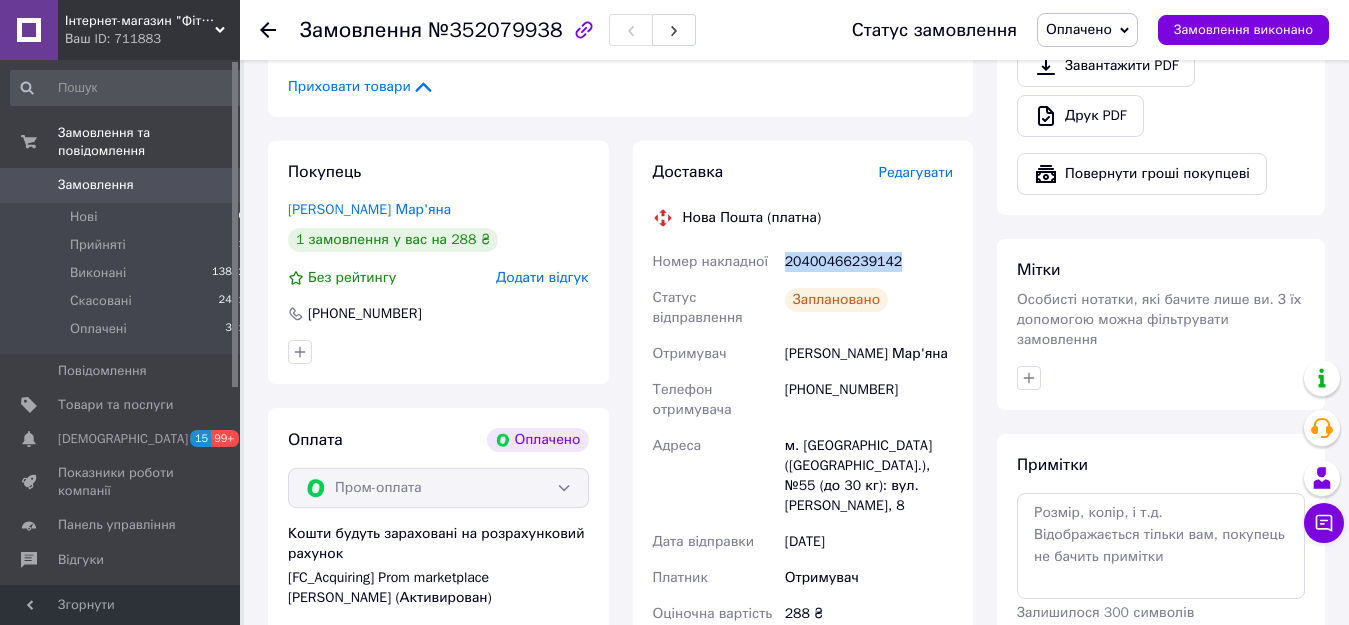 scroll, scrollTop: 612, scrollLeft: 0, axis: vertical 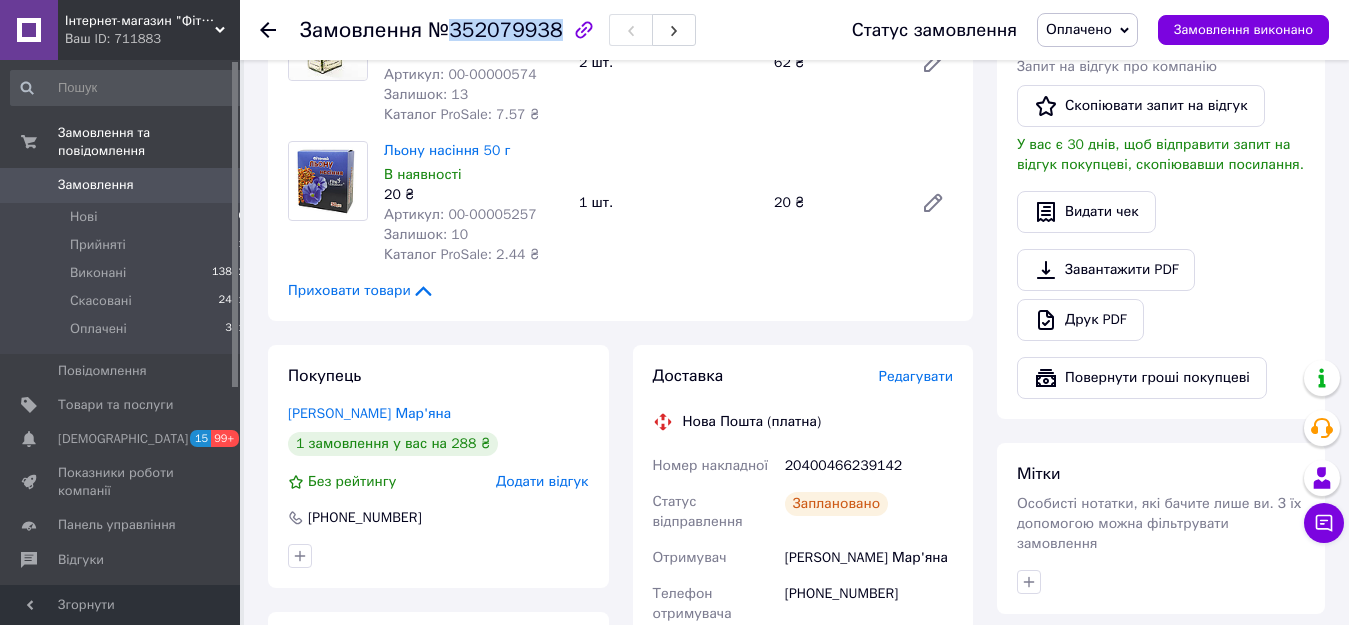 drag, startPoint x: 447, startPoint y: 38, endPoint x: 547, endPoint y: 35, distance: 100.04499 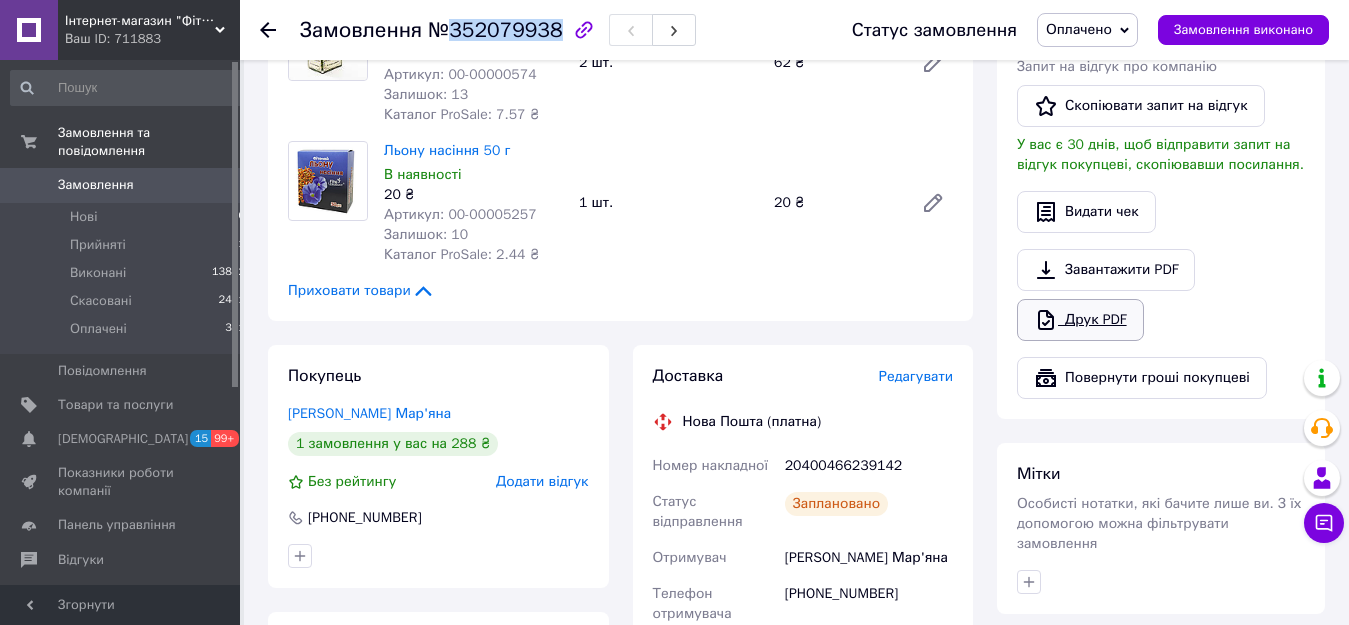 scroll, scrollTop: 408, scrollLeft: 0, axis: vertical 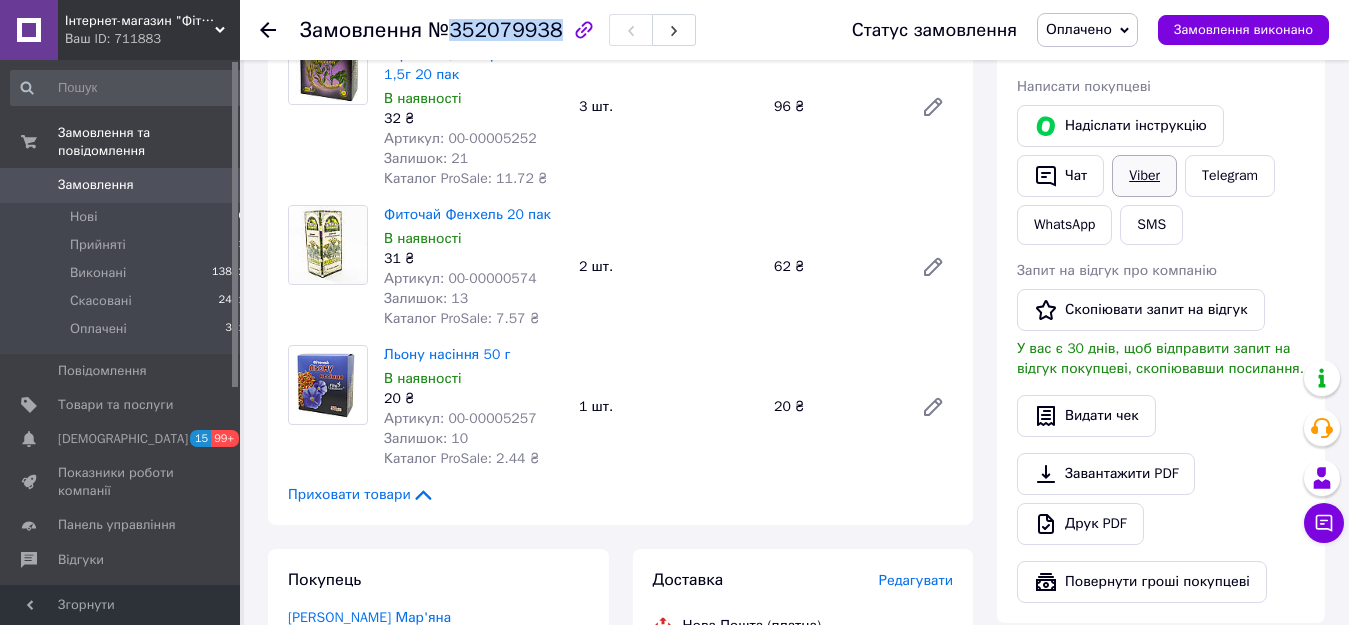 click on "Viber" at bounding box center (1144, 176) 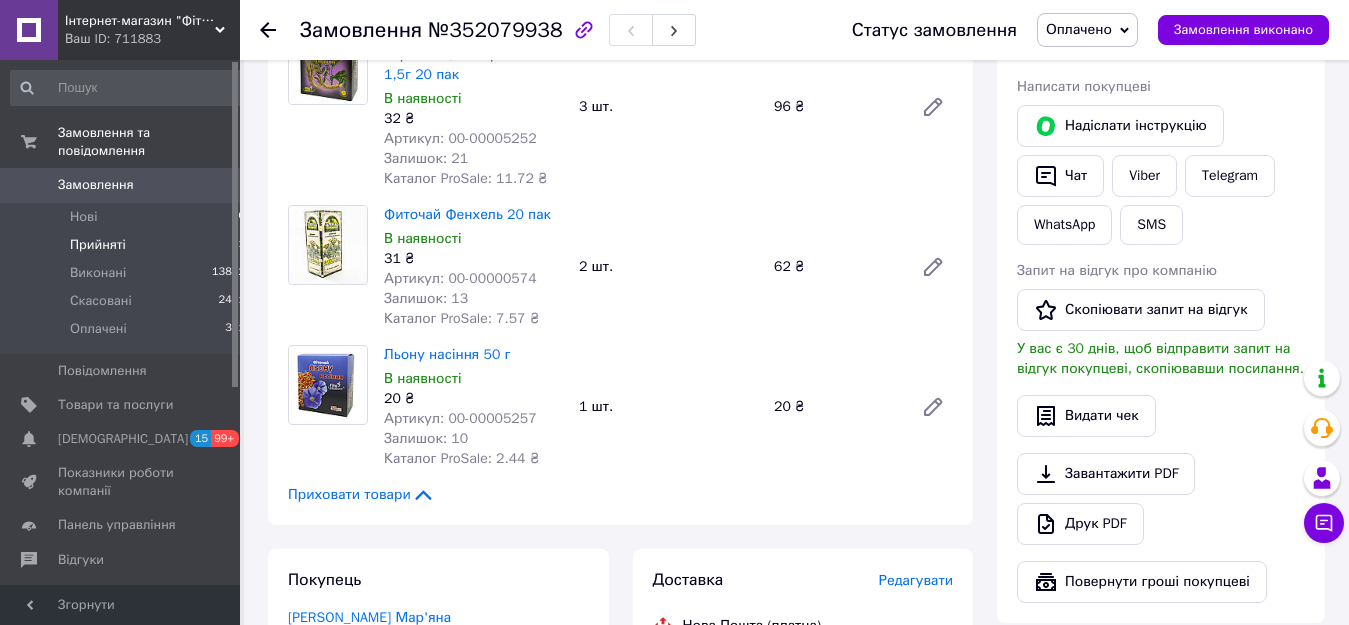 click on "Прийняті" at bounding box center (98, 245) 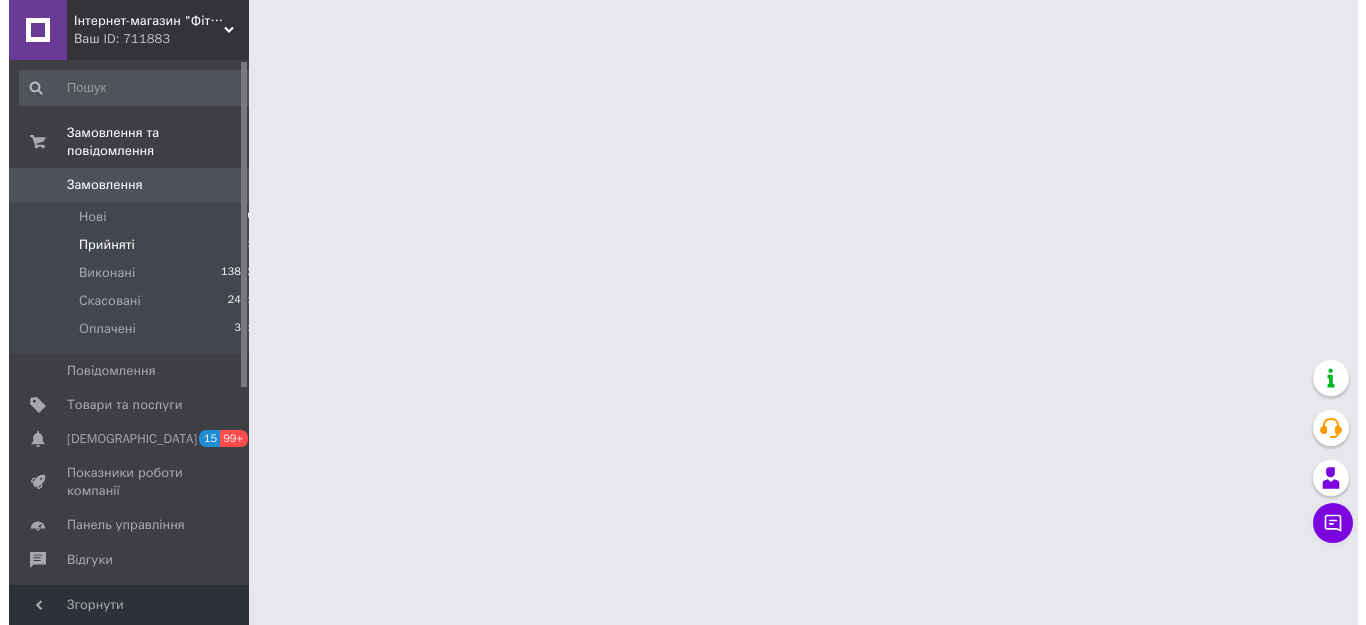 scroll, scrollTop: 0, scrollLeft: 0, axis: both 